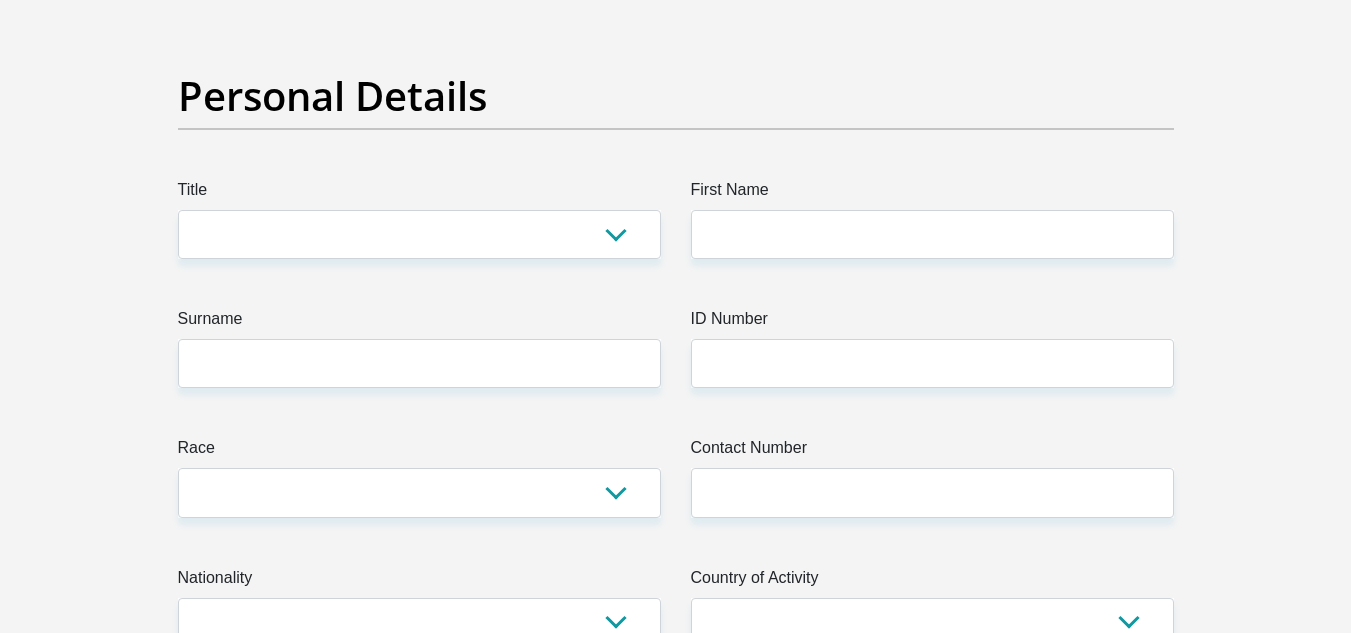 scroll, scrollTop: 0, scrollLeft: 0, axis: both 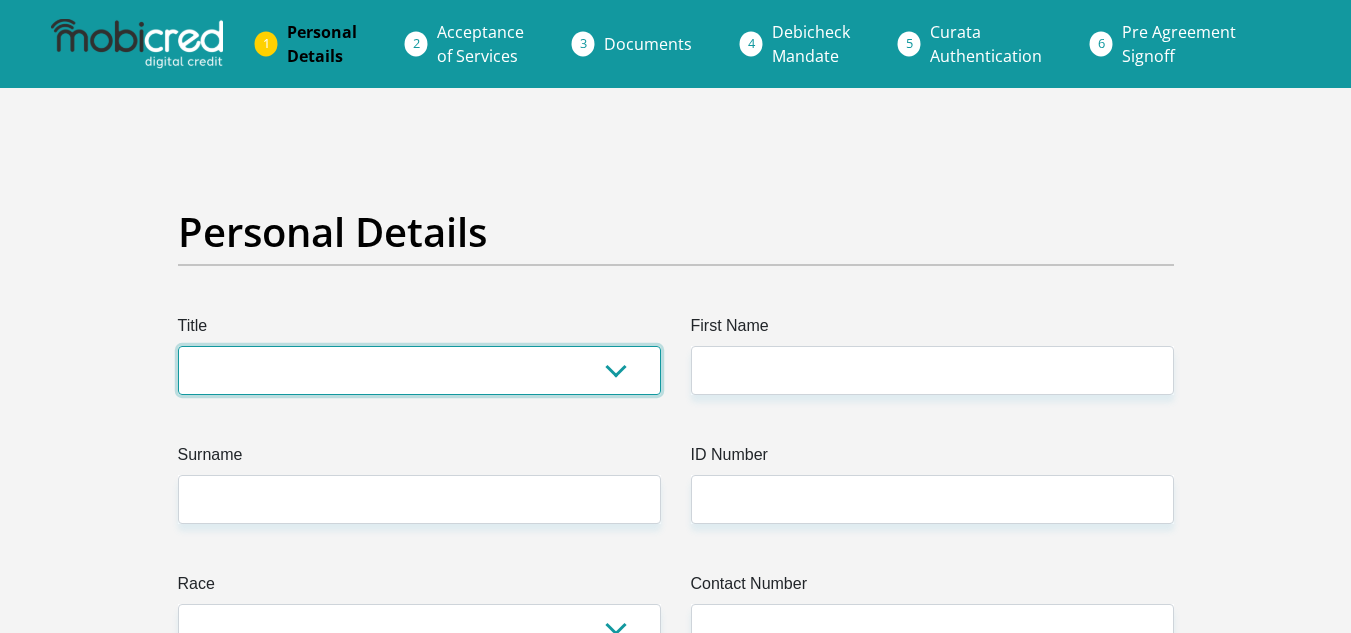 click on "Mr
Ms
Mrs
Dr
Other" at bounding box center [419, 370] 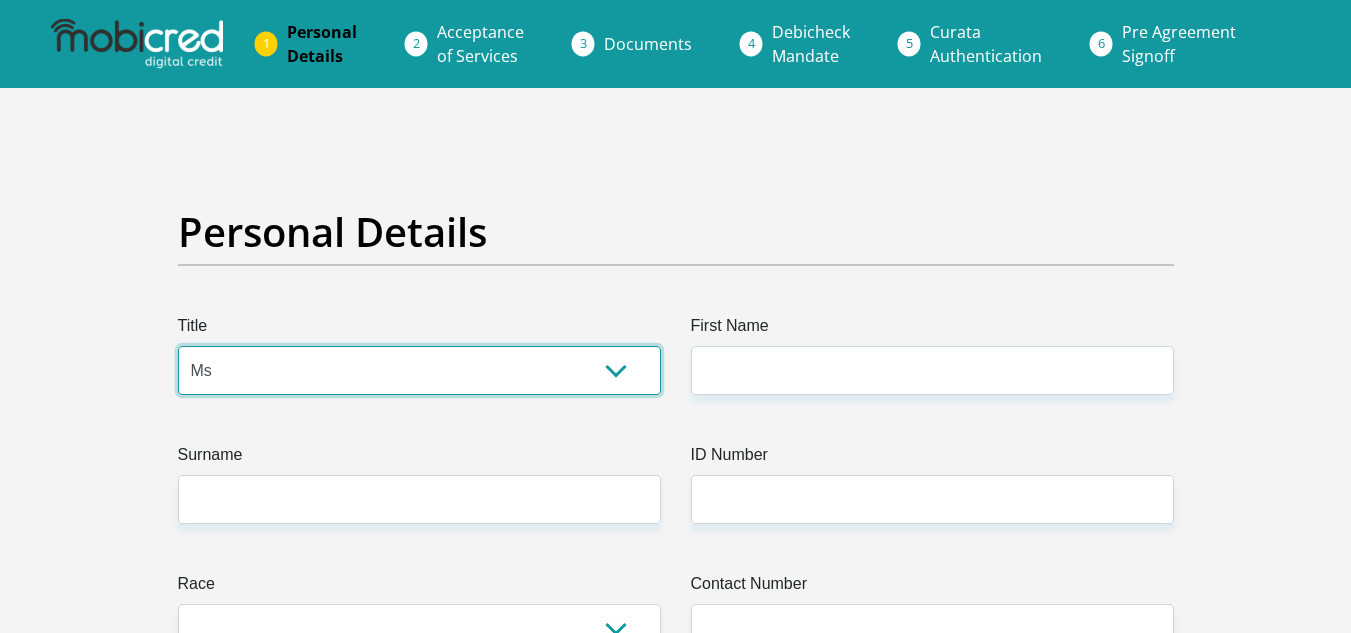 click on "Mr
Ms
Mrs
Dr
Other" at bounding box center (419, 370) 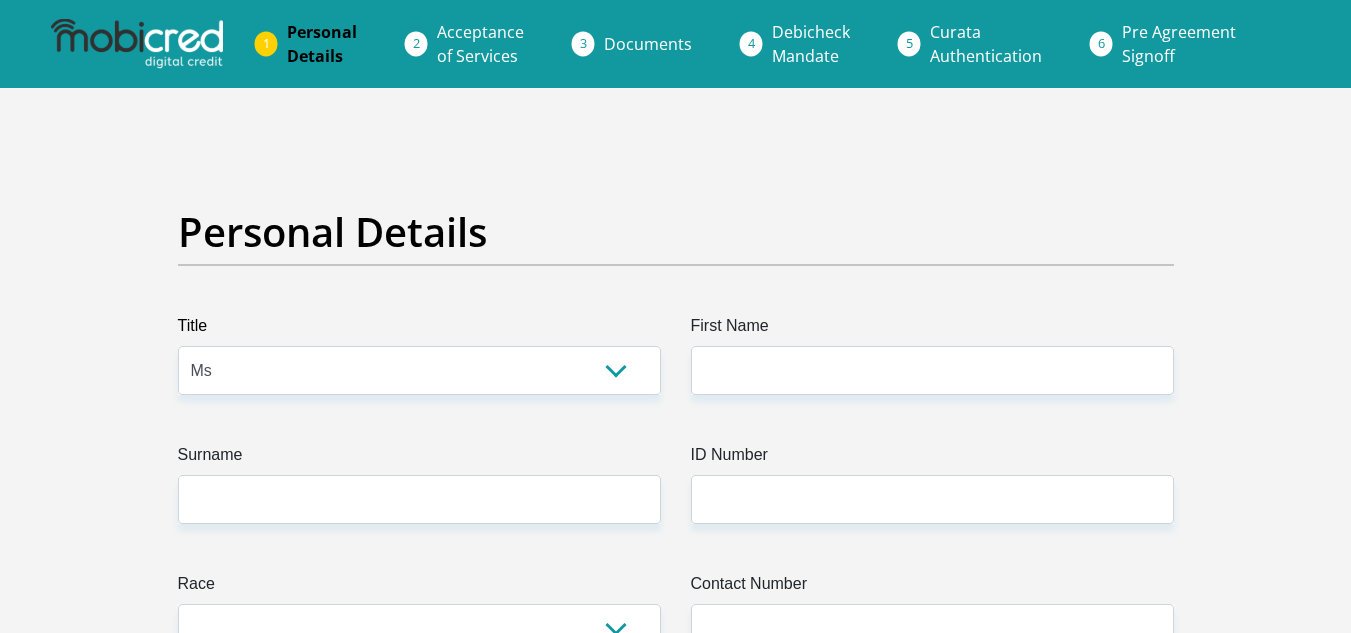 click on "Surname" at bounding box center (419, 459) 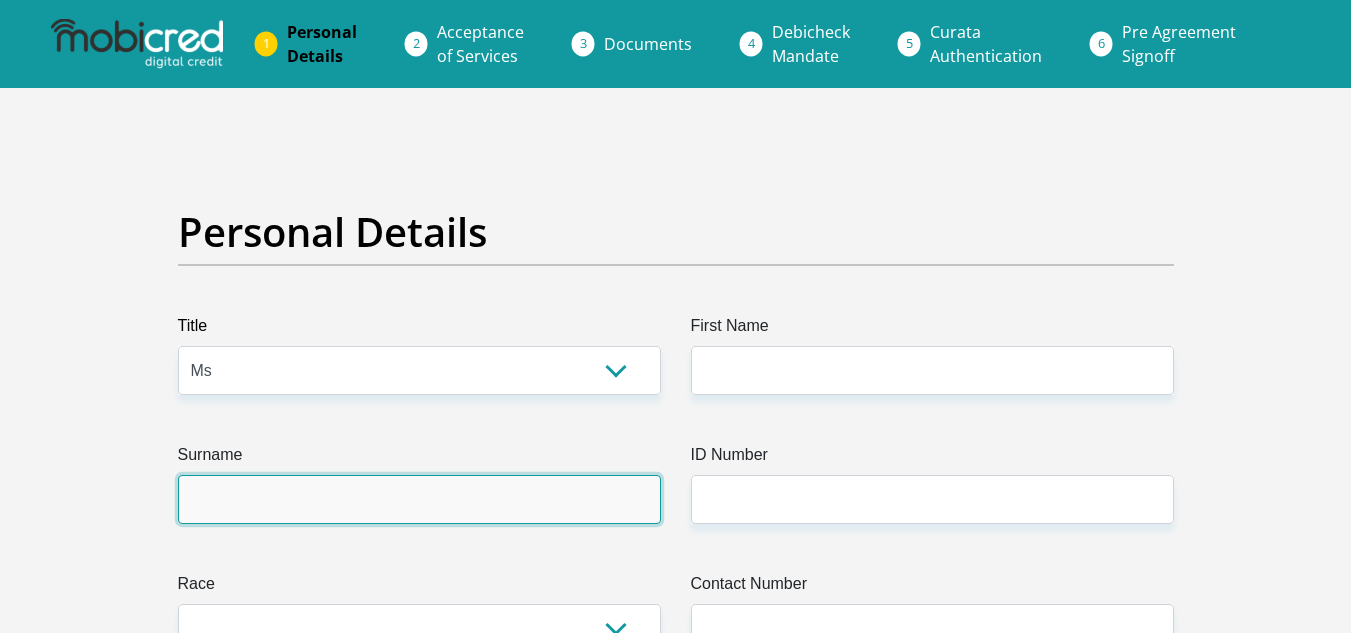 click on "Surname" at bounding box center (419, 499) 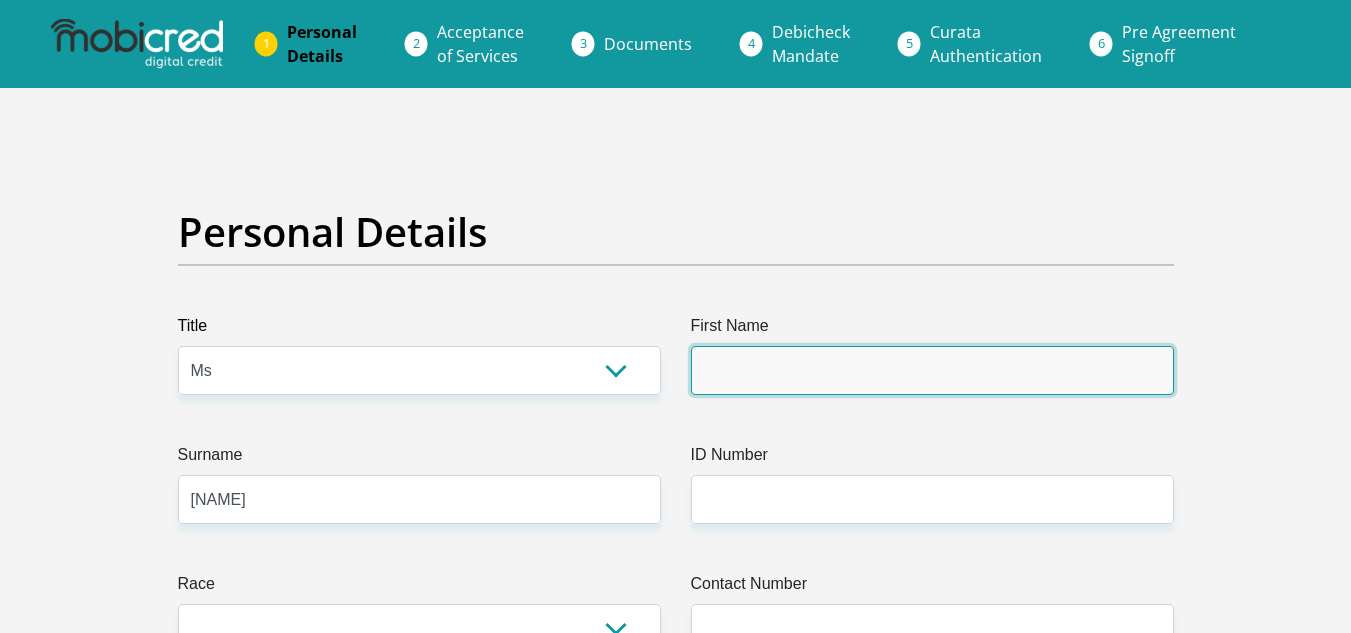 type on "MULISA" 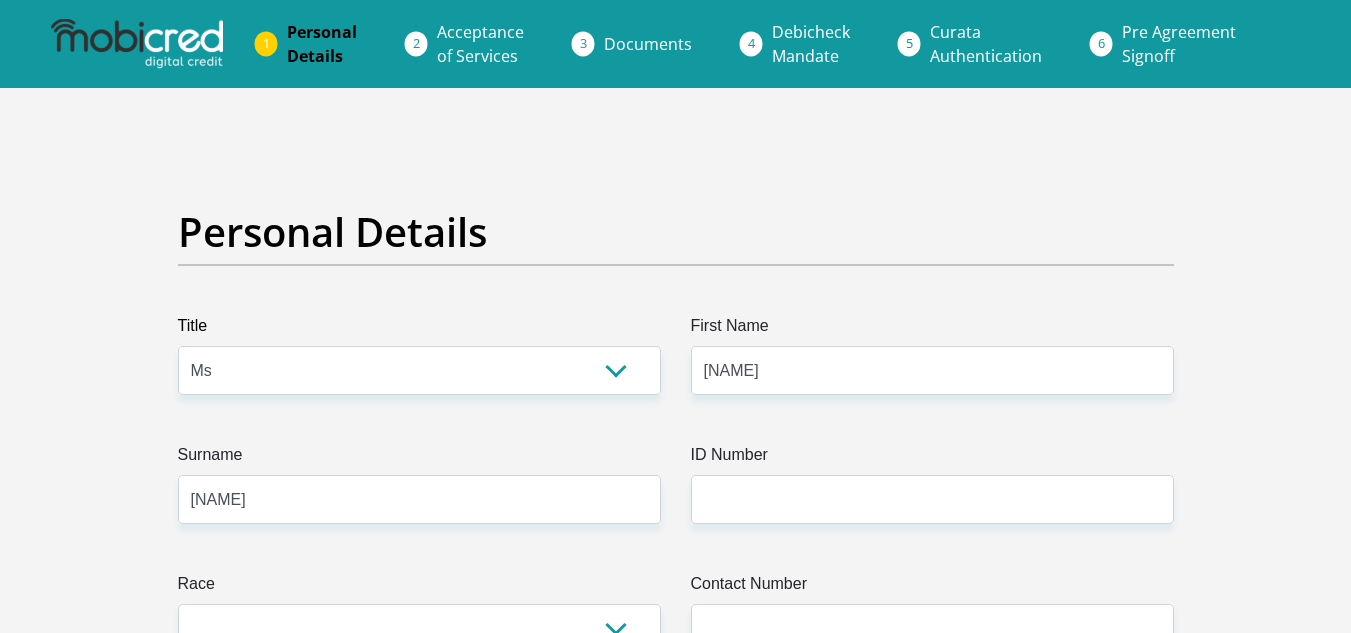 select on "ZAF" 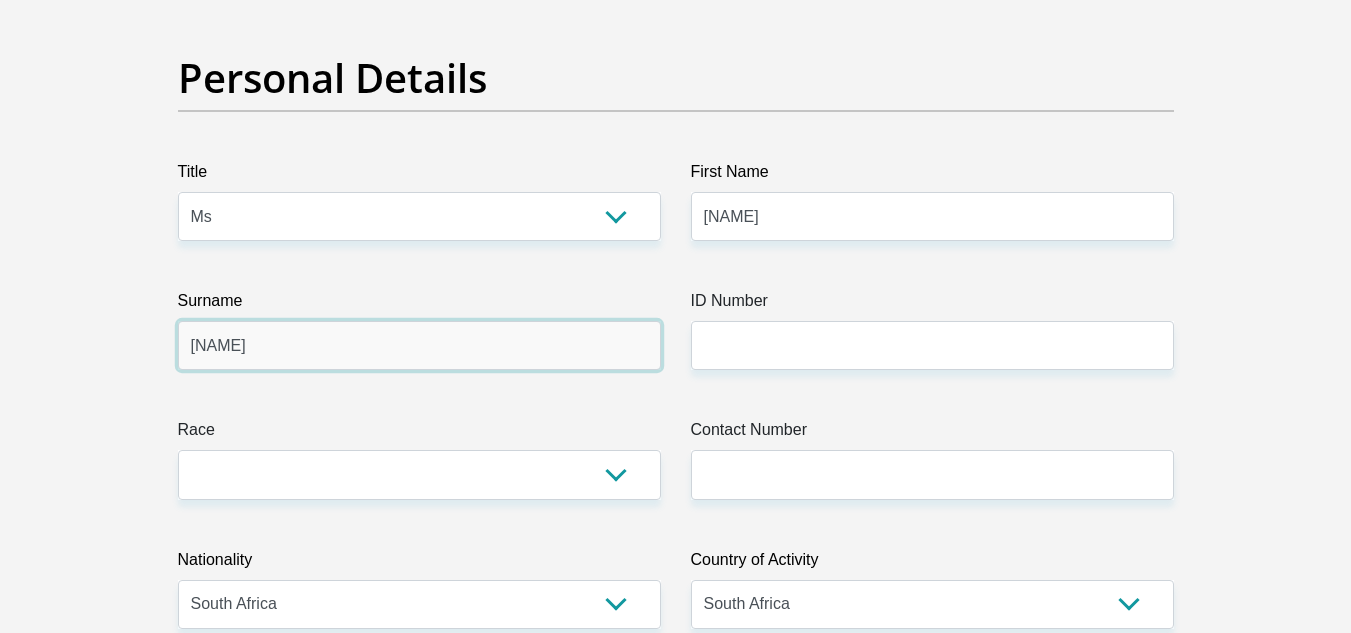 scroll, scrollTop: 200, scrollLeft: 0, axis: vertical 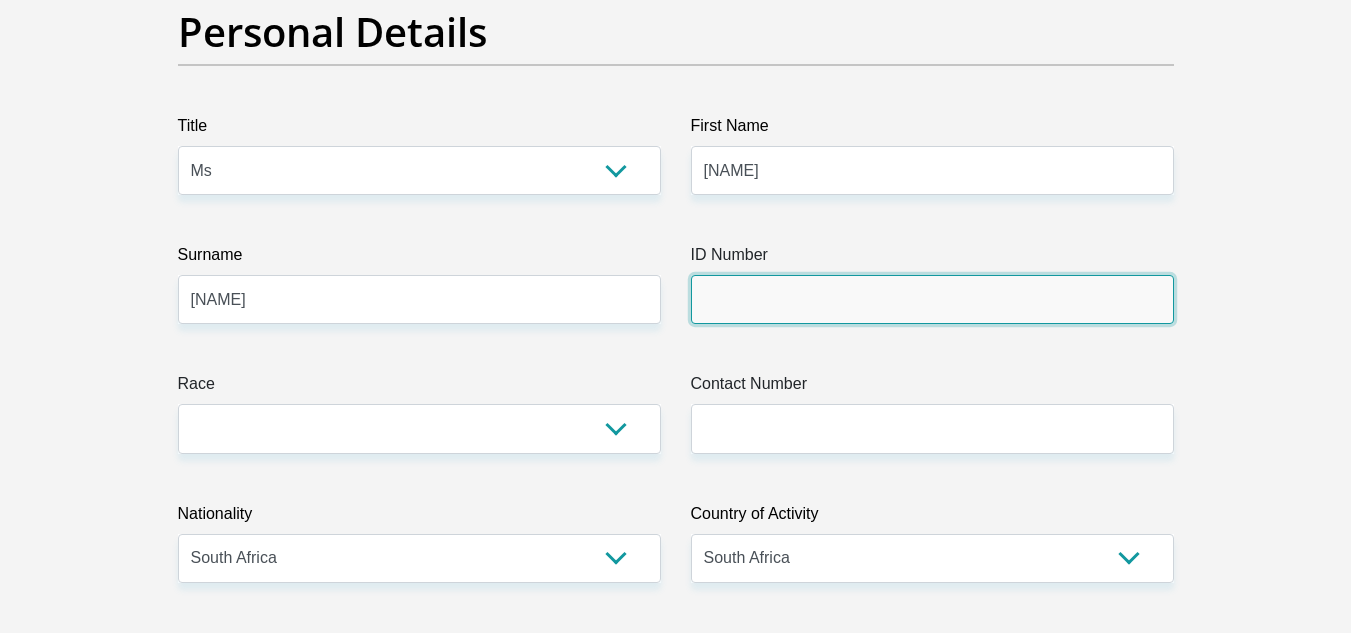 click on "ID Number" at bounding box center (932, 299) 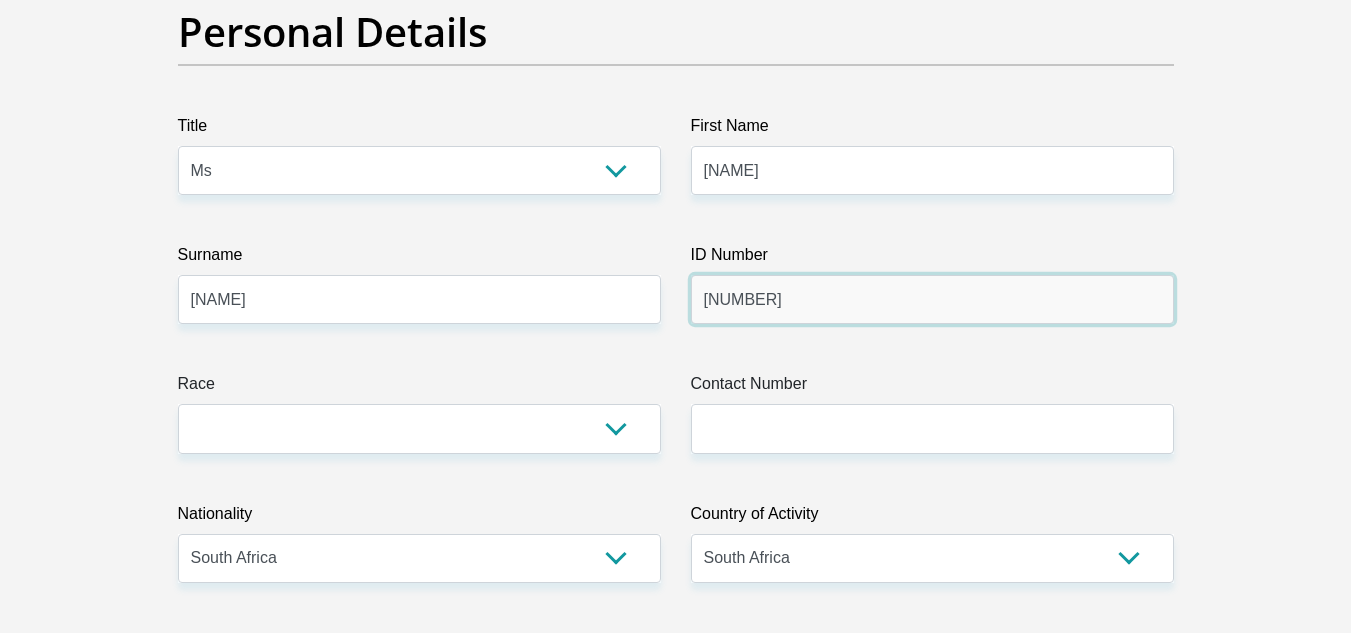 type on "9202171190088" 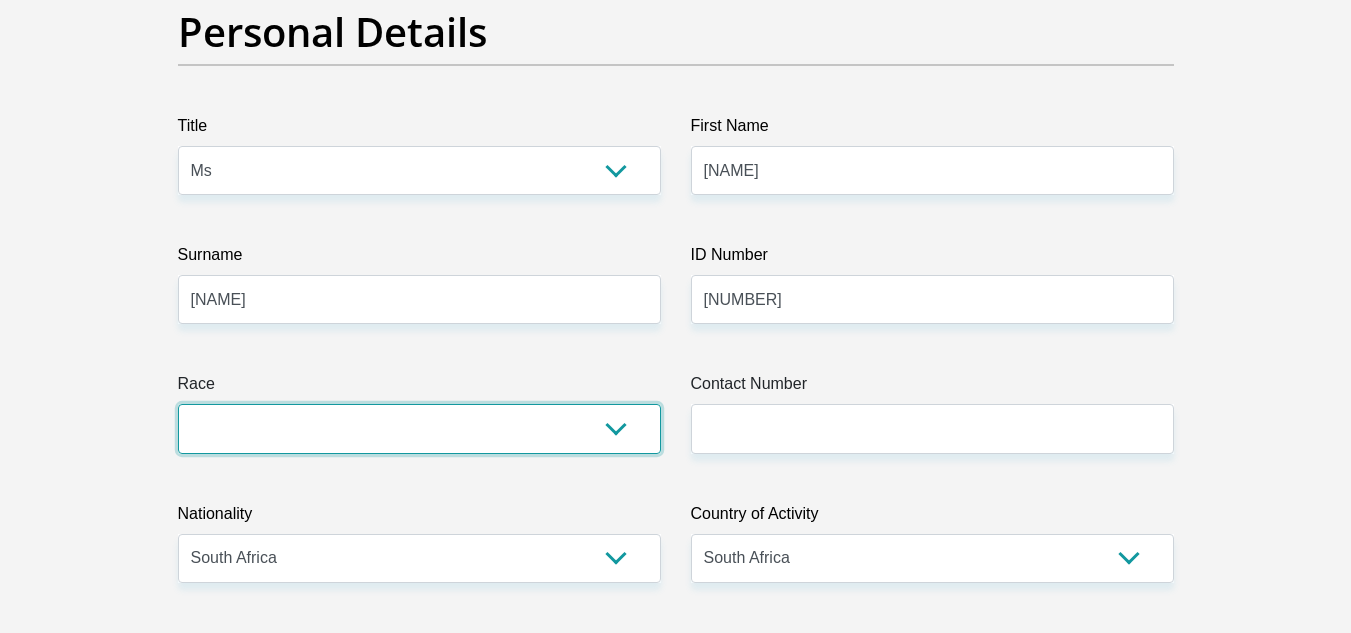 click on "Black
Coloured
Indian
White
Other" at bounding box center [419, 428] 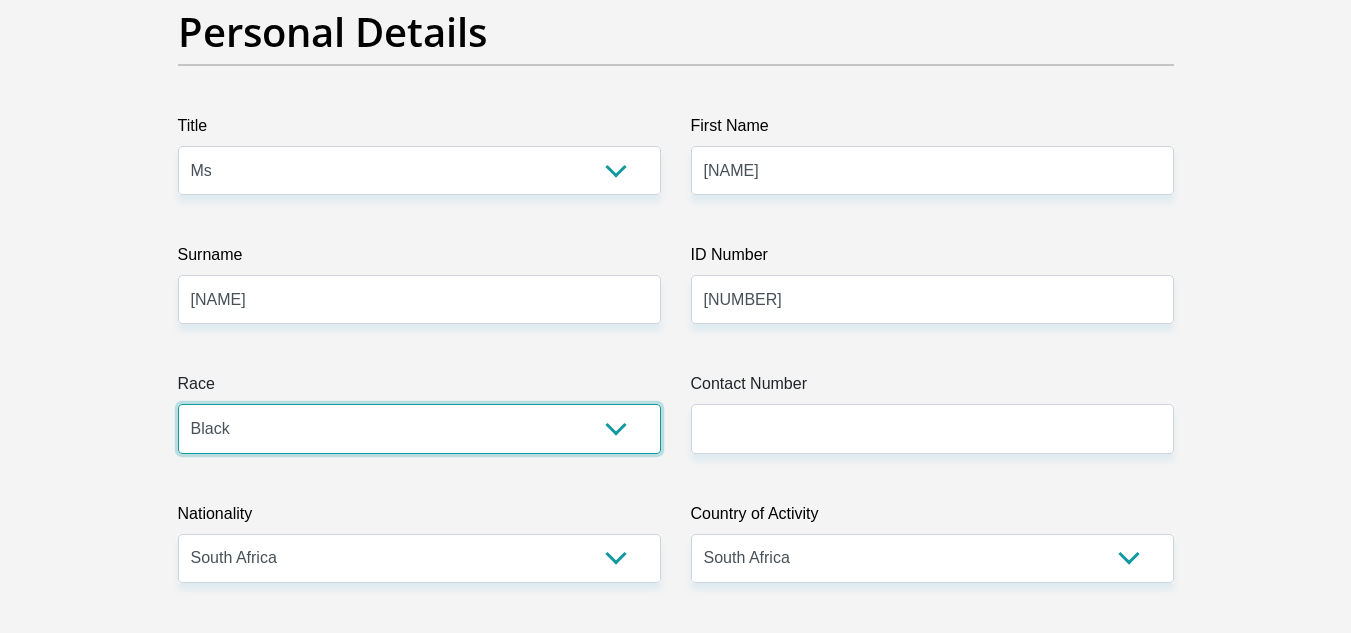click on "Black
Coloured
Indian
White
Other" at bounding box center [419, 428] 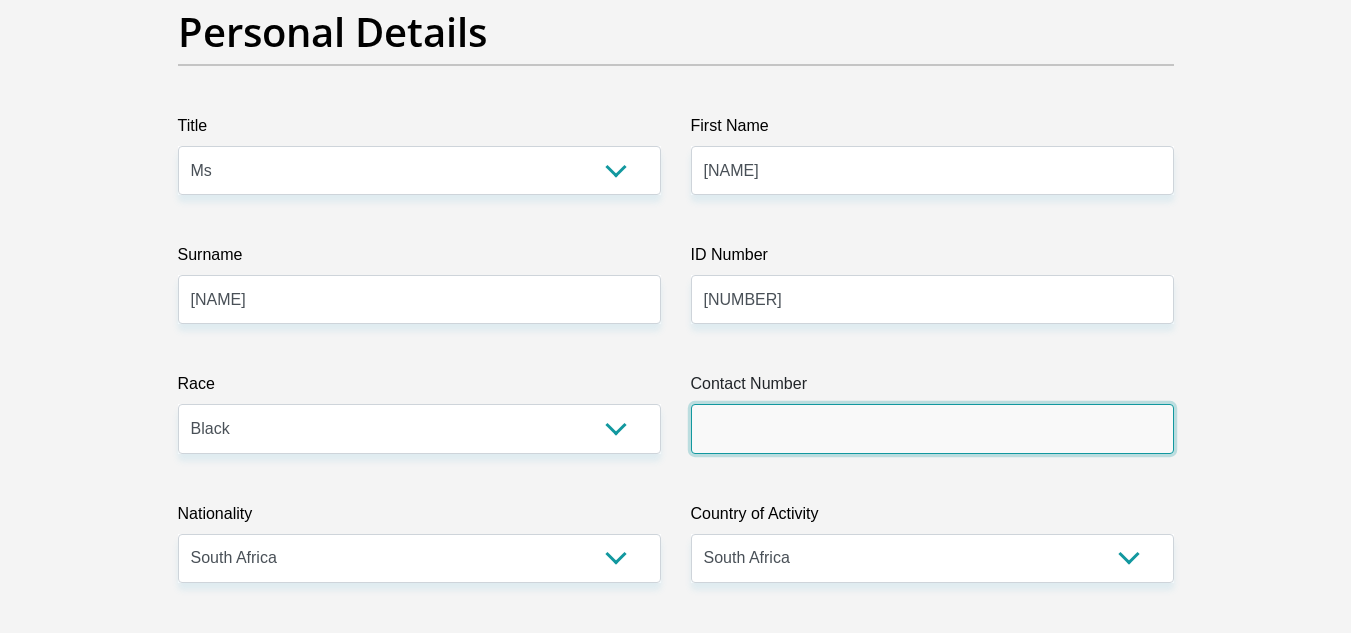 click on "Contact Number" at bounding box center [932, 428] 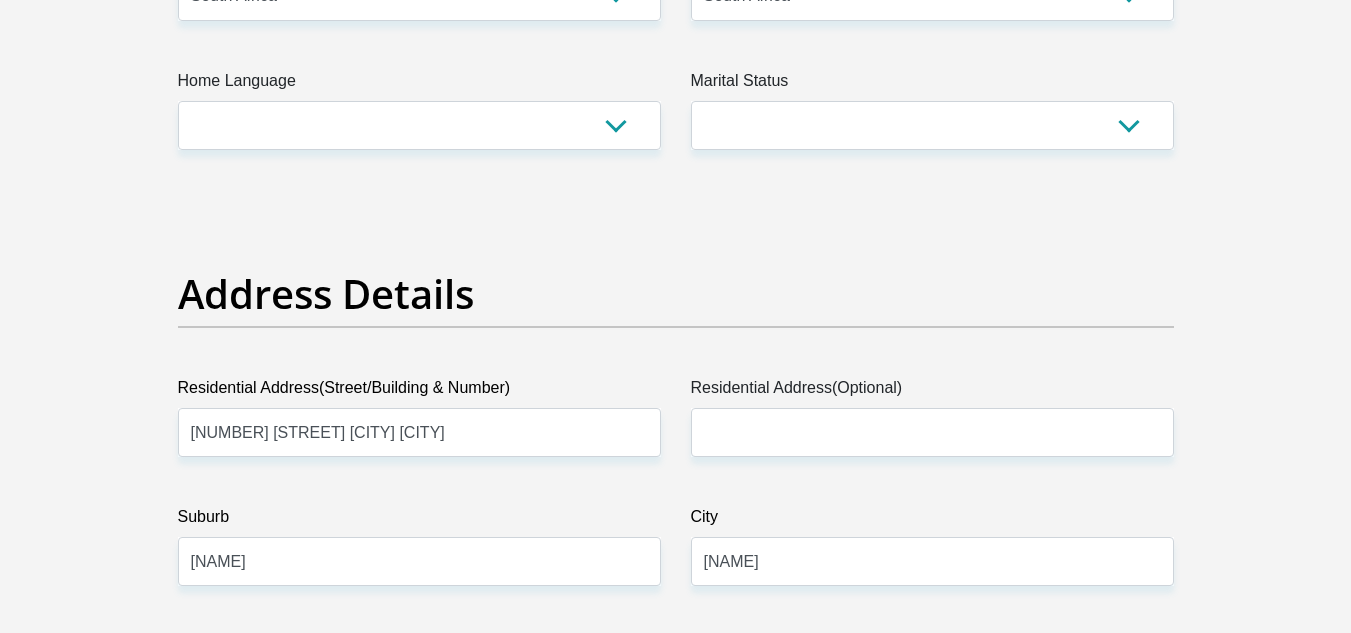 scroll, scrollTop: 800, scrollLeft: 0, axis: vertical 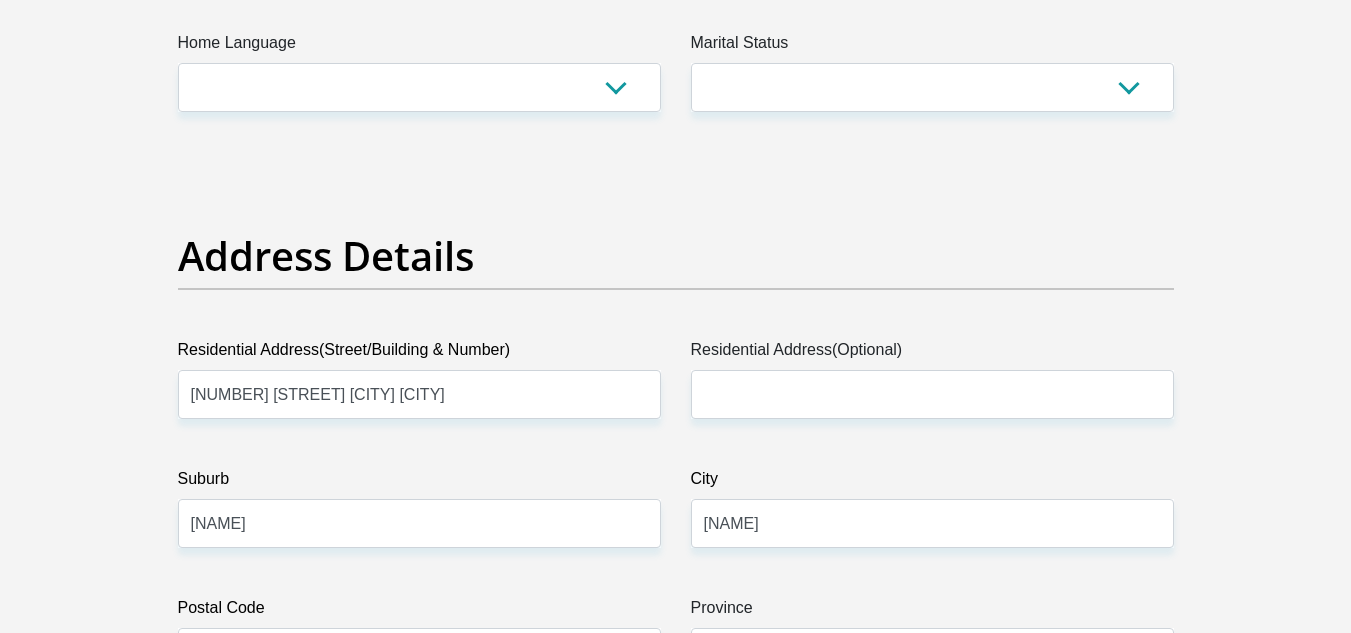 type on "0792783072" 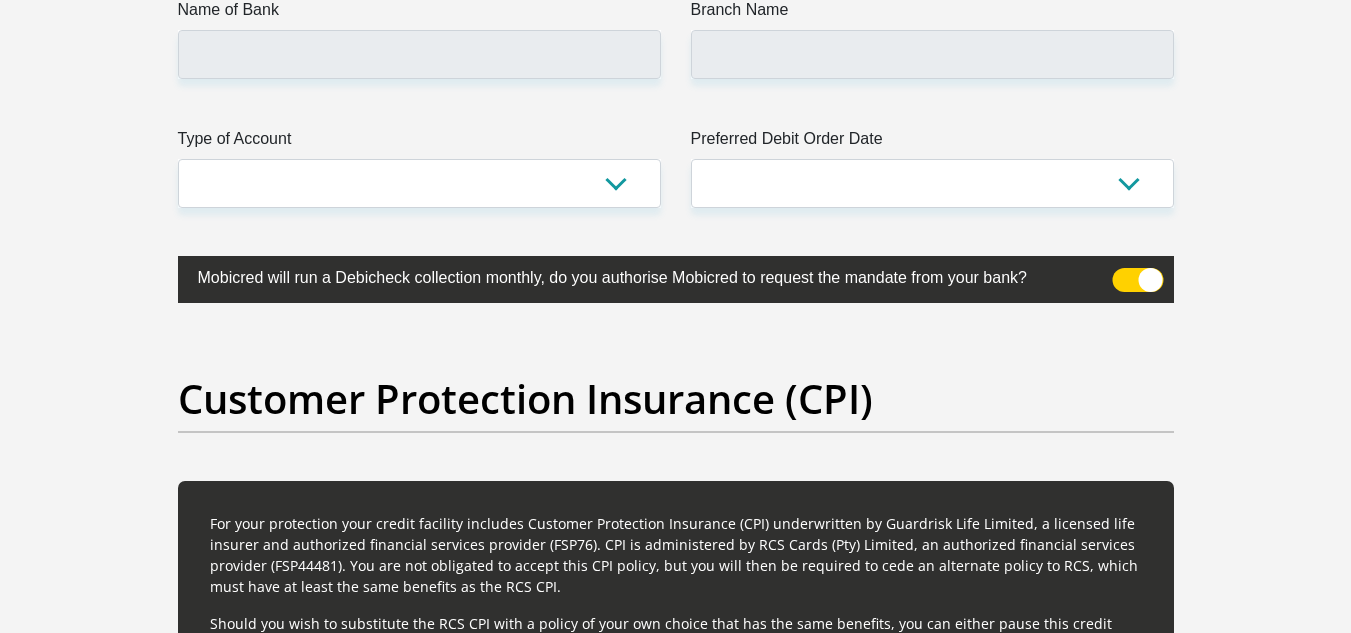 scroll, scrollTop: 5000, scrollLeft: 0, axis: vertical 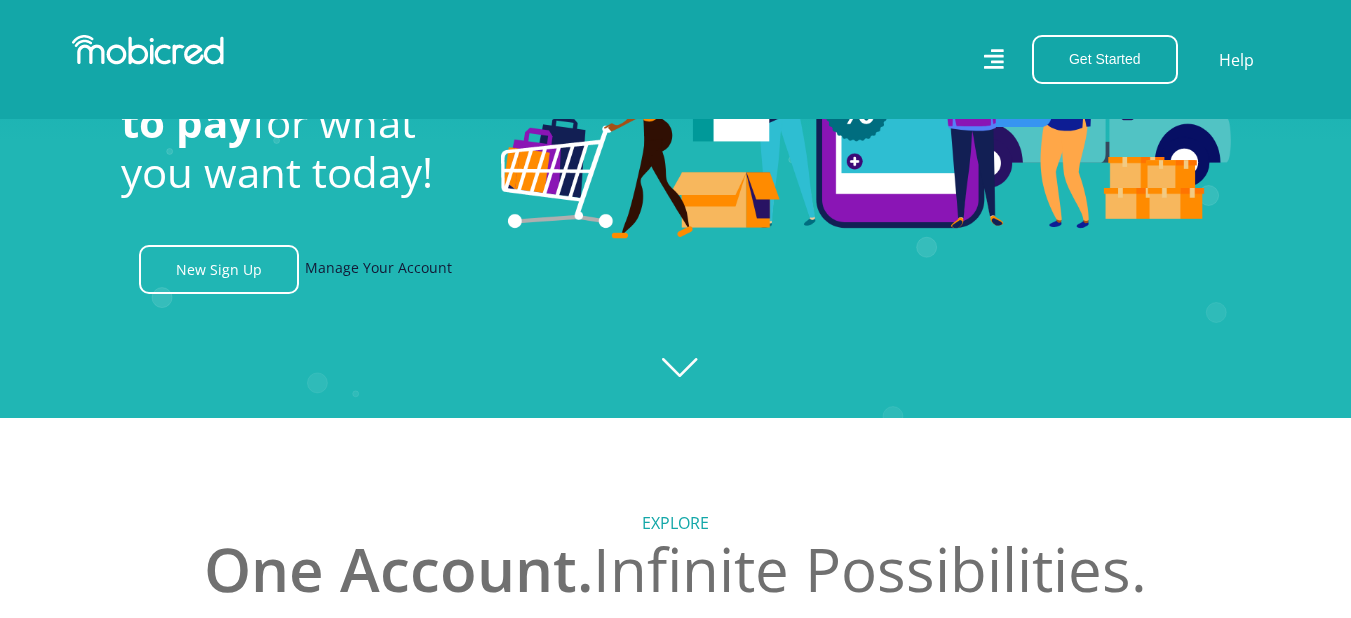 click on "Manage Your Account" at bounding box center [378, 269] 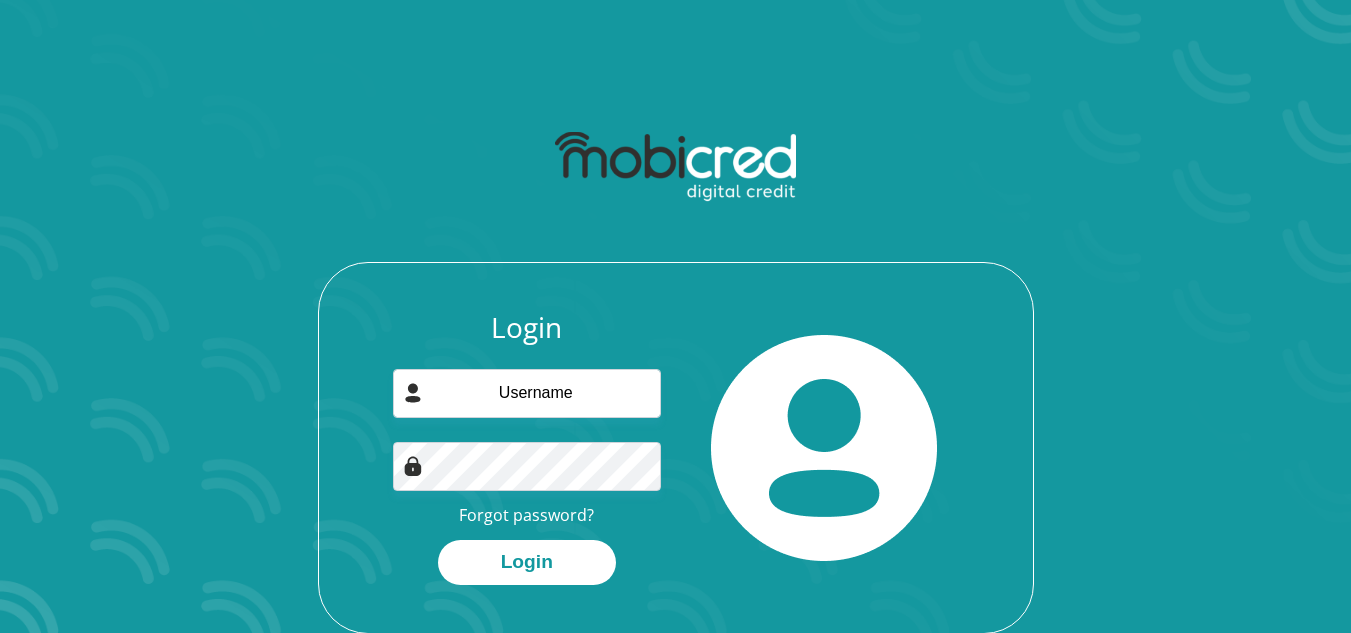 scroll, scrollTop: 0, scrollLeft: 0, axis: both 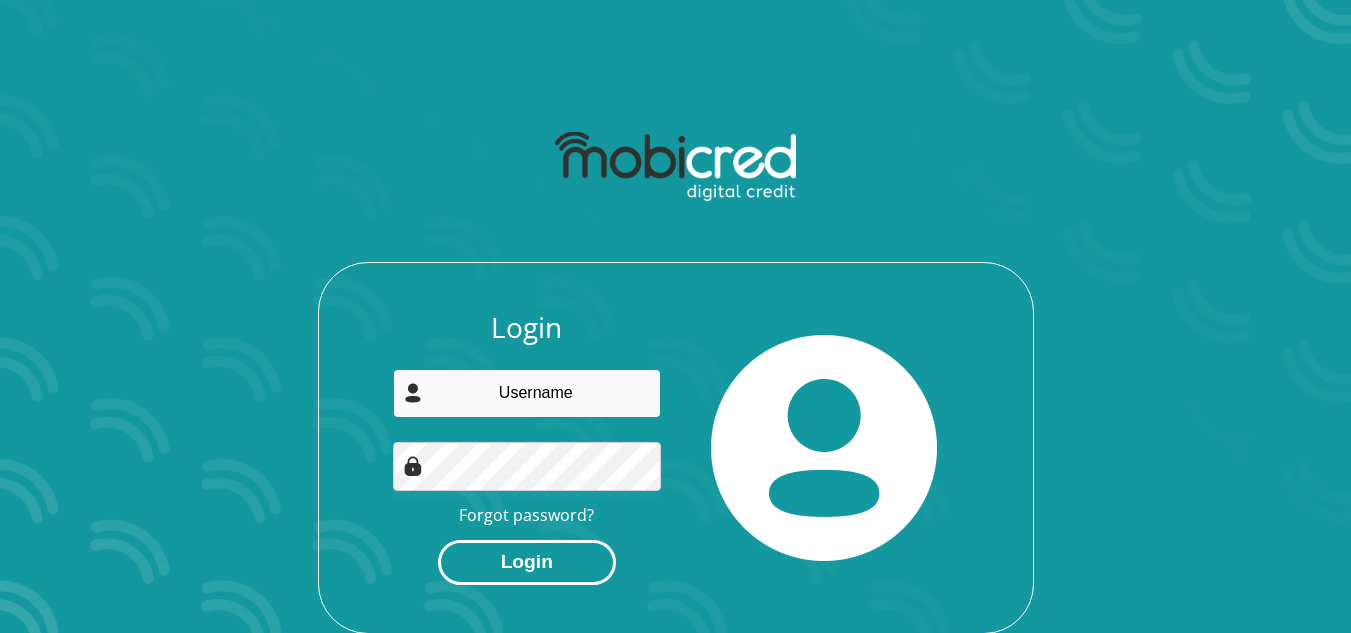 type on "mulisamondeni@gmail.com" 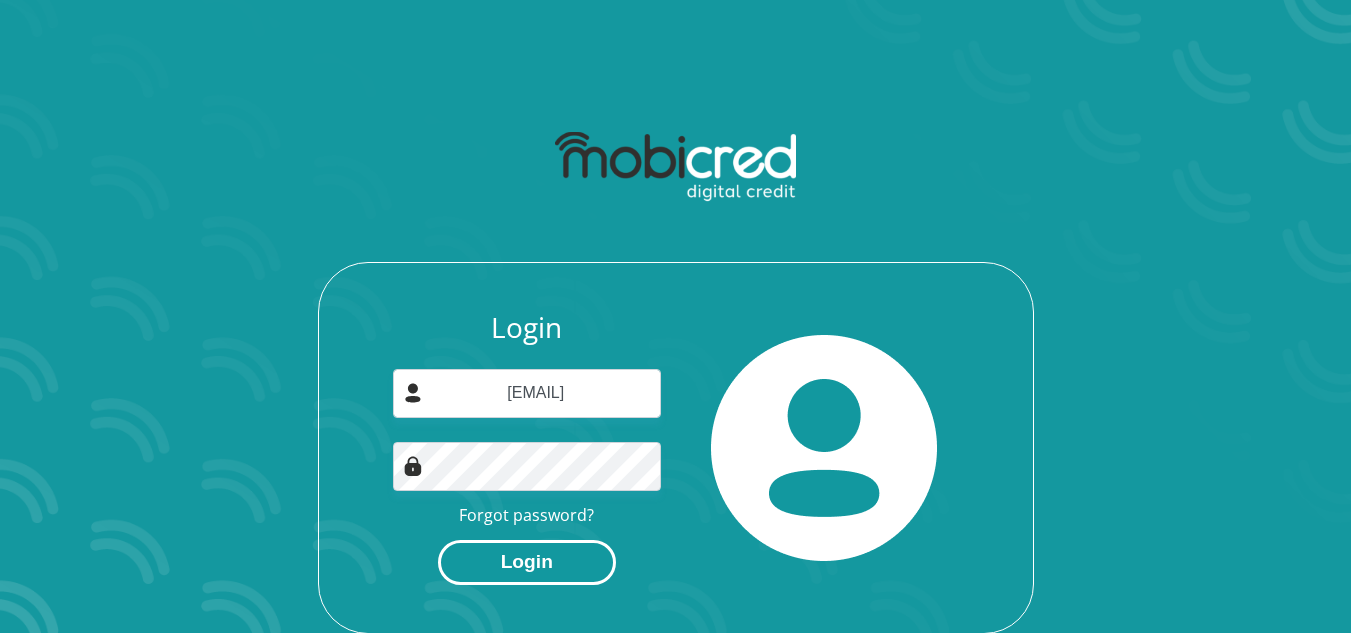 click on "Login" at bounding box center [527, 562] 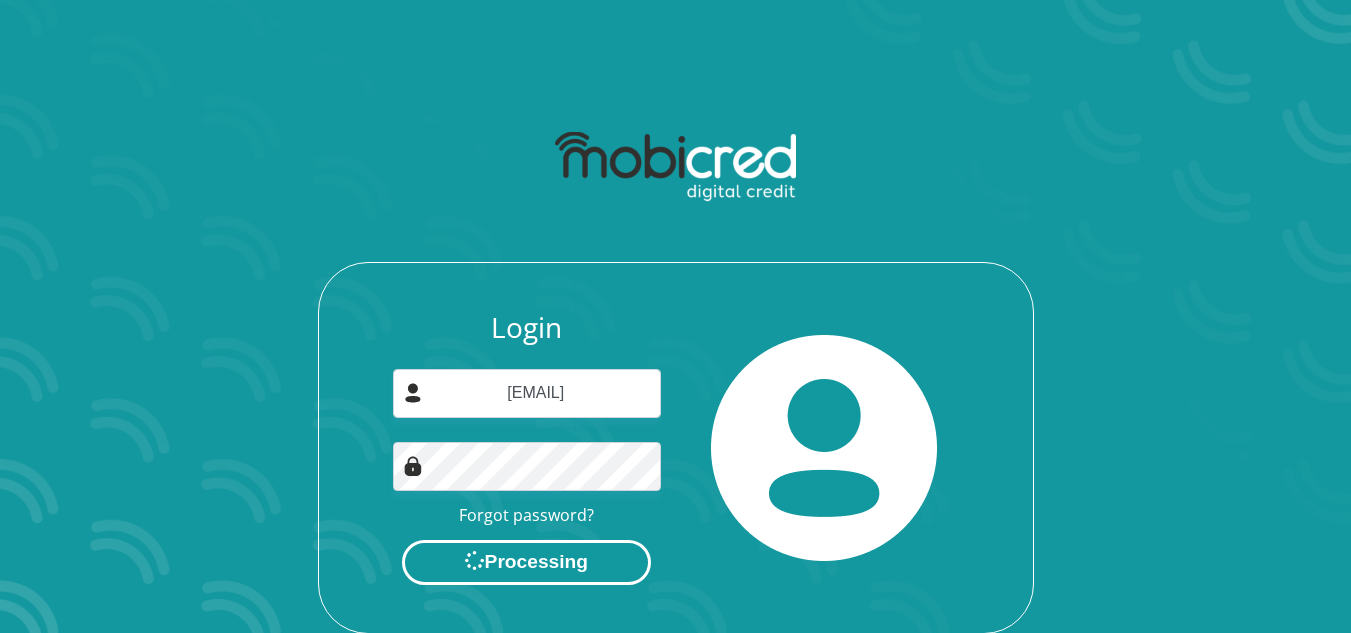 scroll, scrollTop: 0, scrollLeft: 0, axis: both 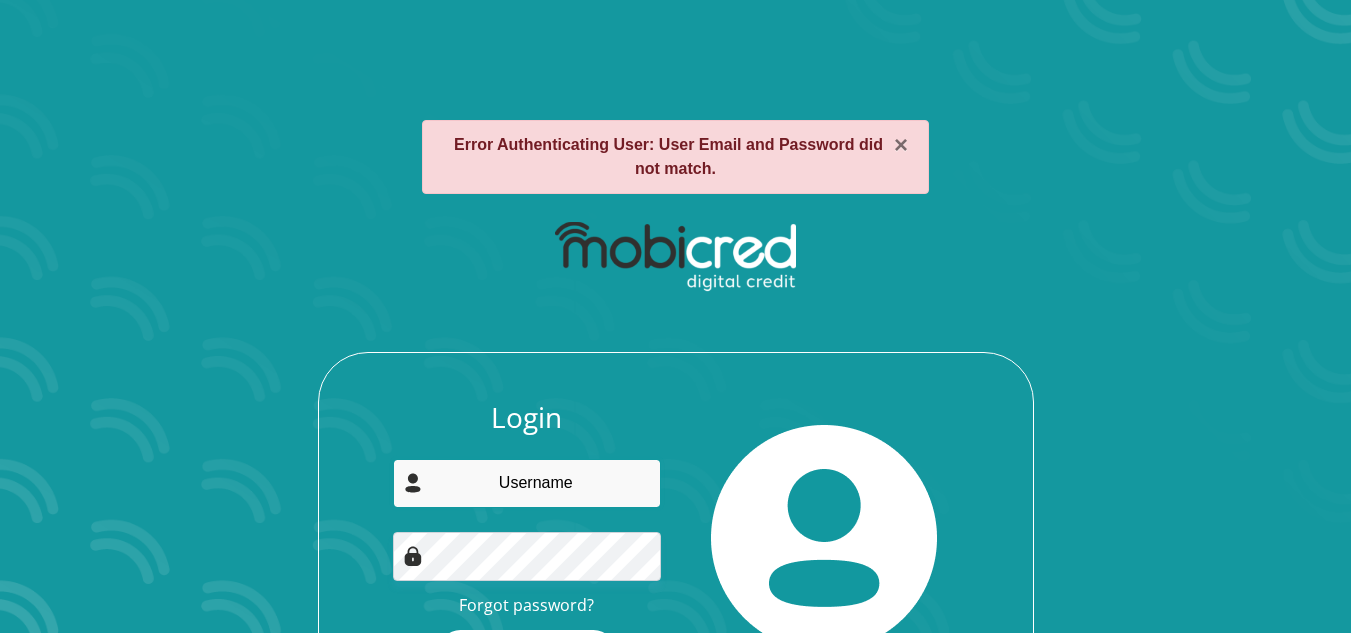 type on "[EMAIL]" 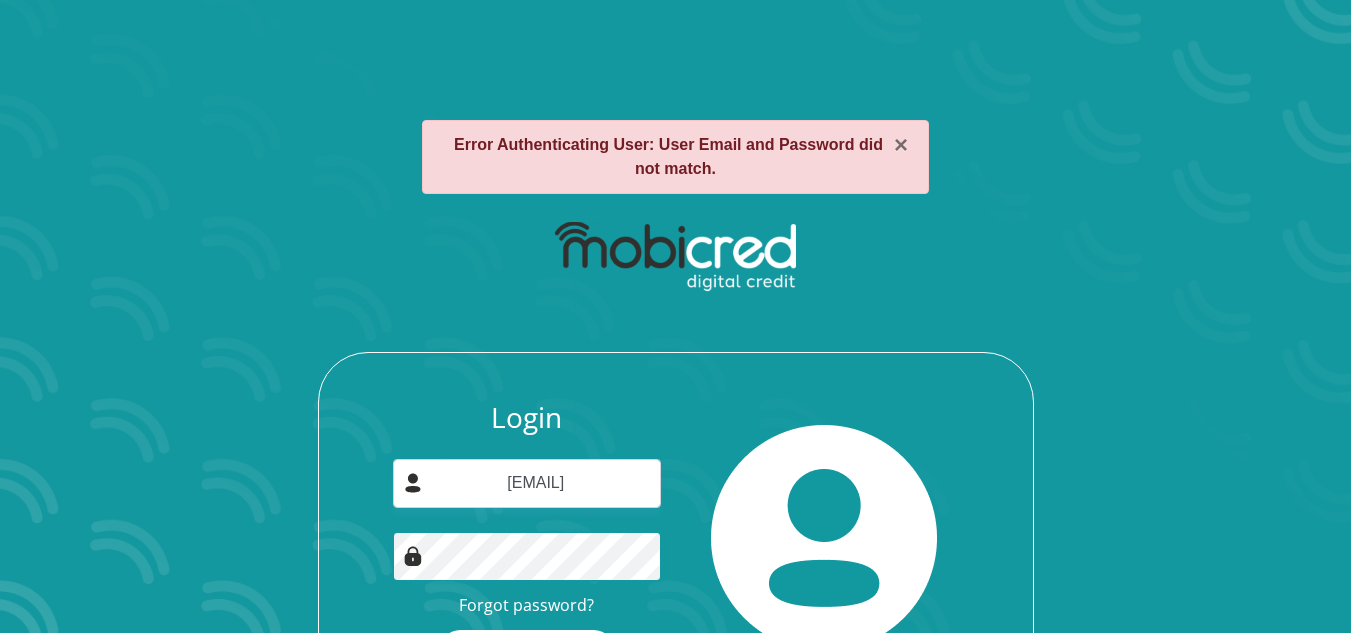 scroll, scrollTop: 138, scrollLeft: 0, axis: vertical 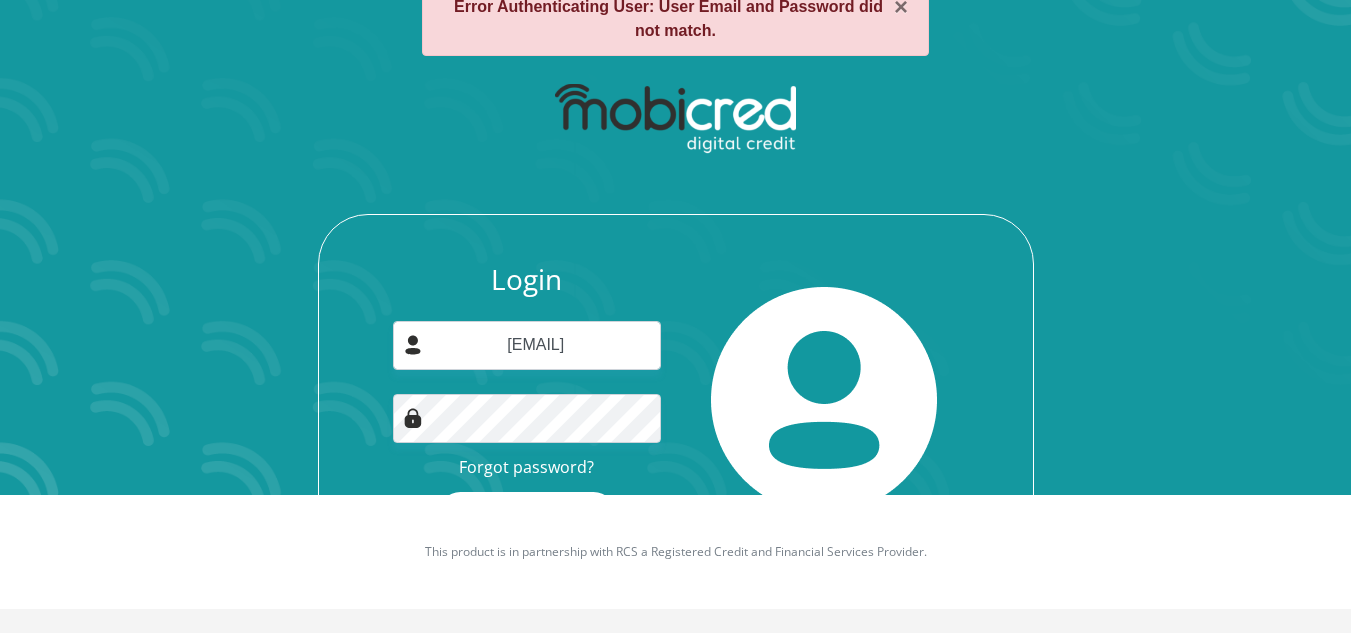 click on "Login" at bounding box center (527, 514) 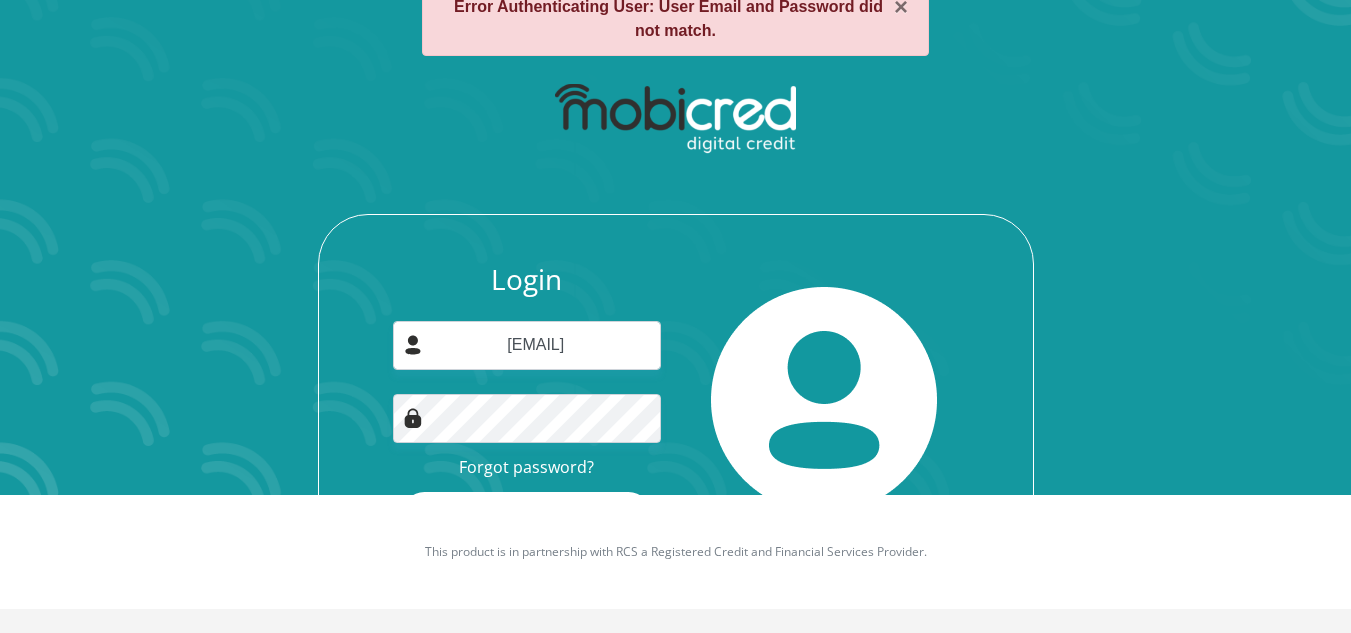 scroll, scrollTop: 0, scrollLeft: 0, axis: both 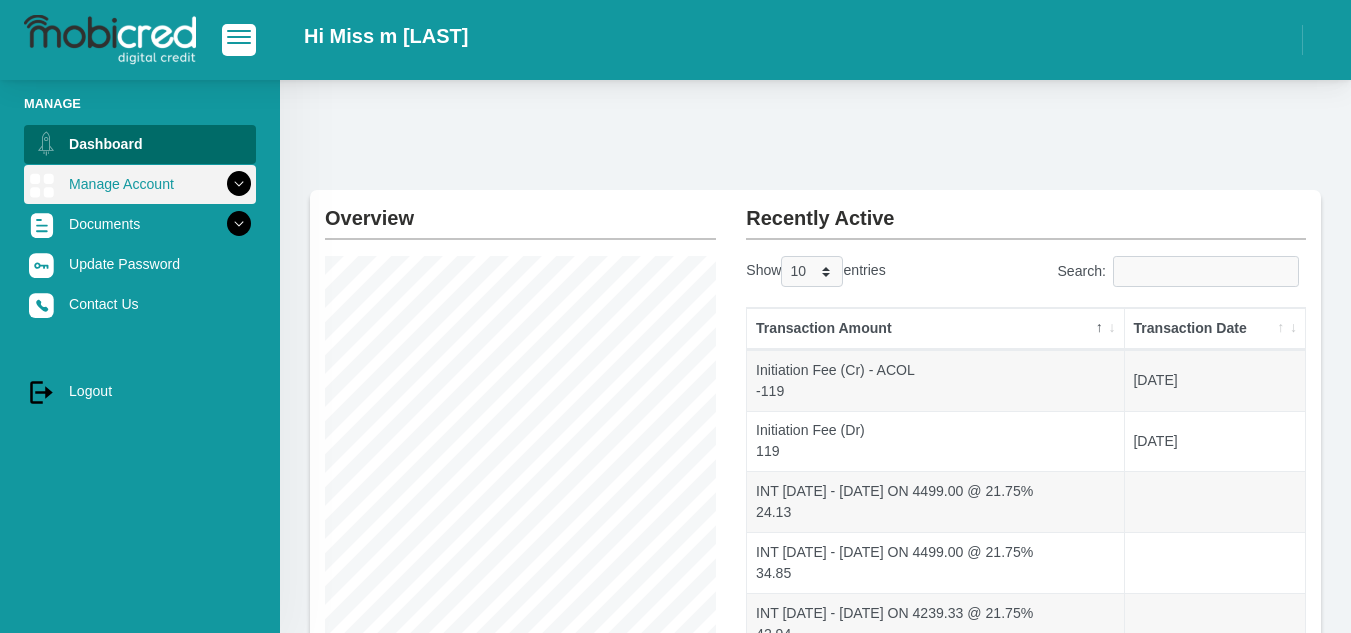 click on "Manage Account" at bounding box center (140, 184) 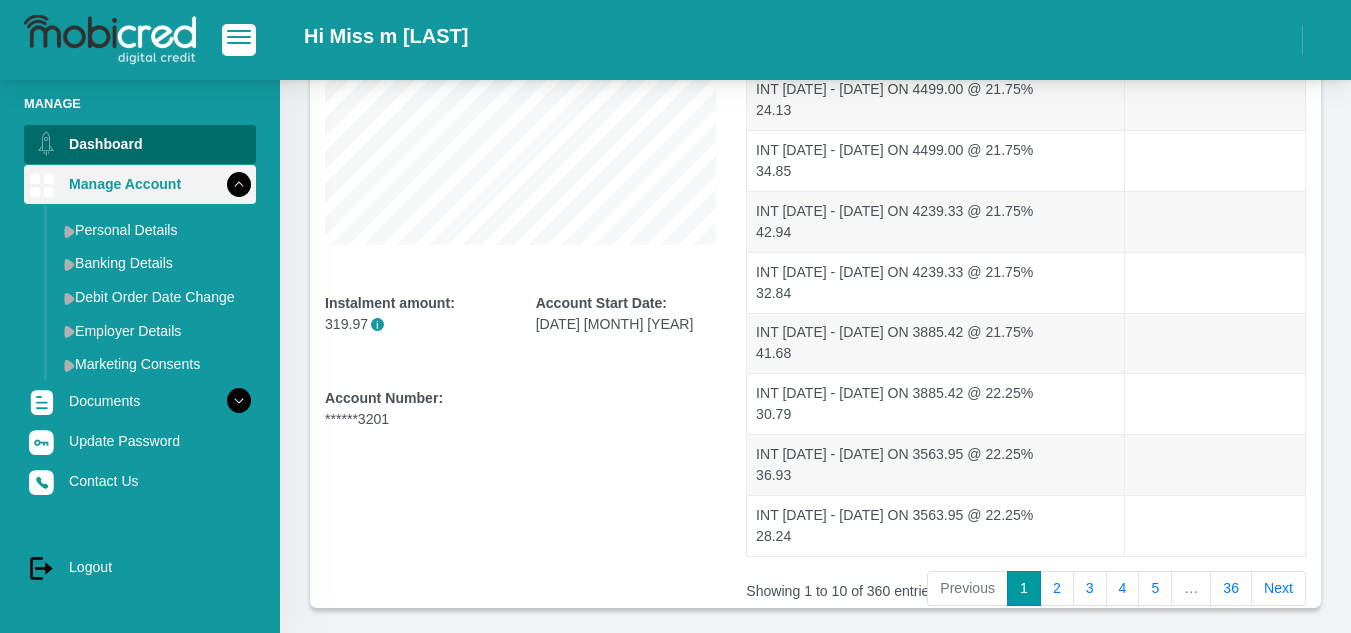 scroll, scrollTop: 495, scrollLeft: 0, axis: vertical 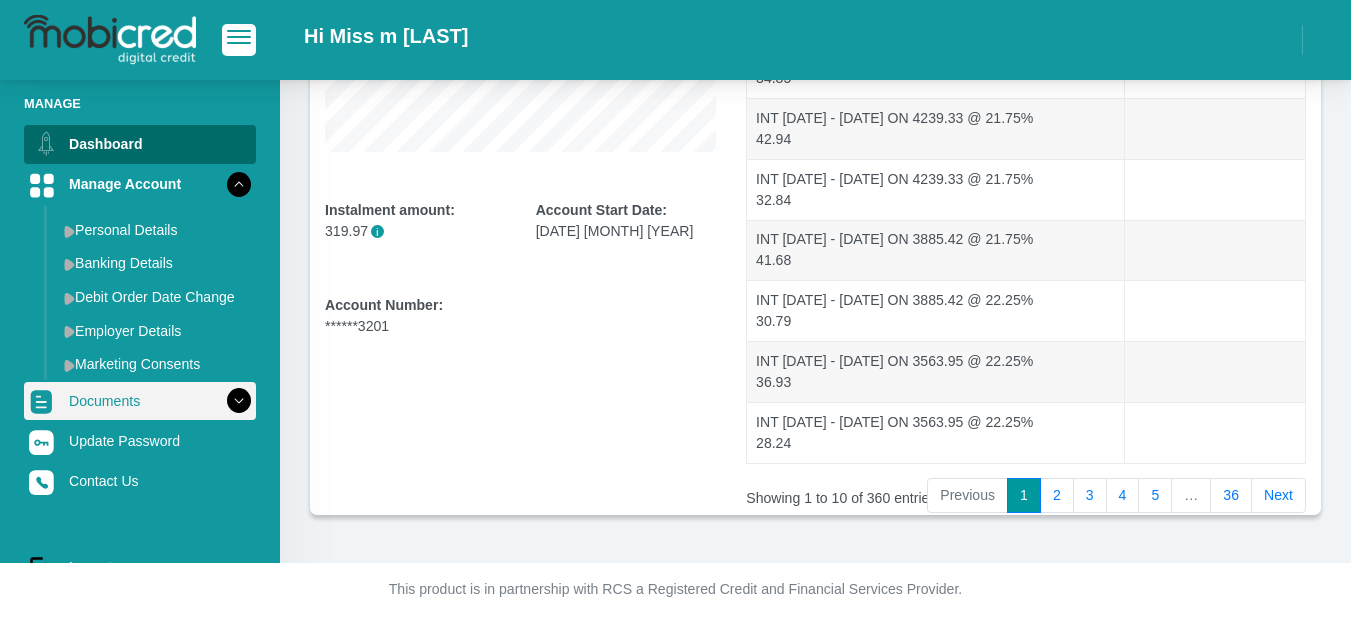 click at bounding box center [239, 401] 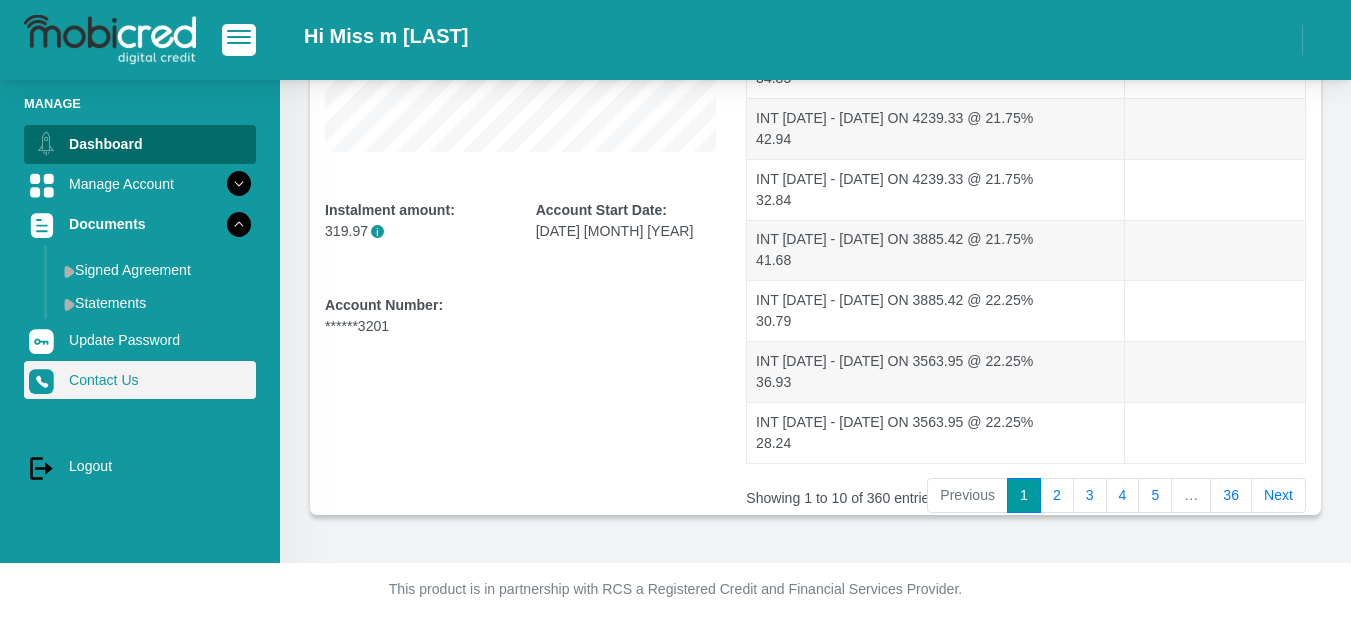 scroll, scrollTop: 295, scrollLeft: 0, axis: vertical 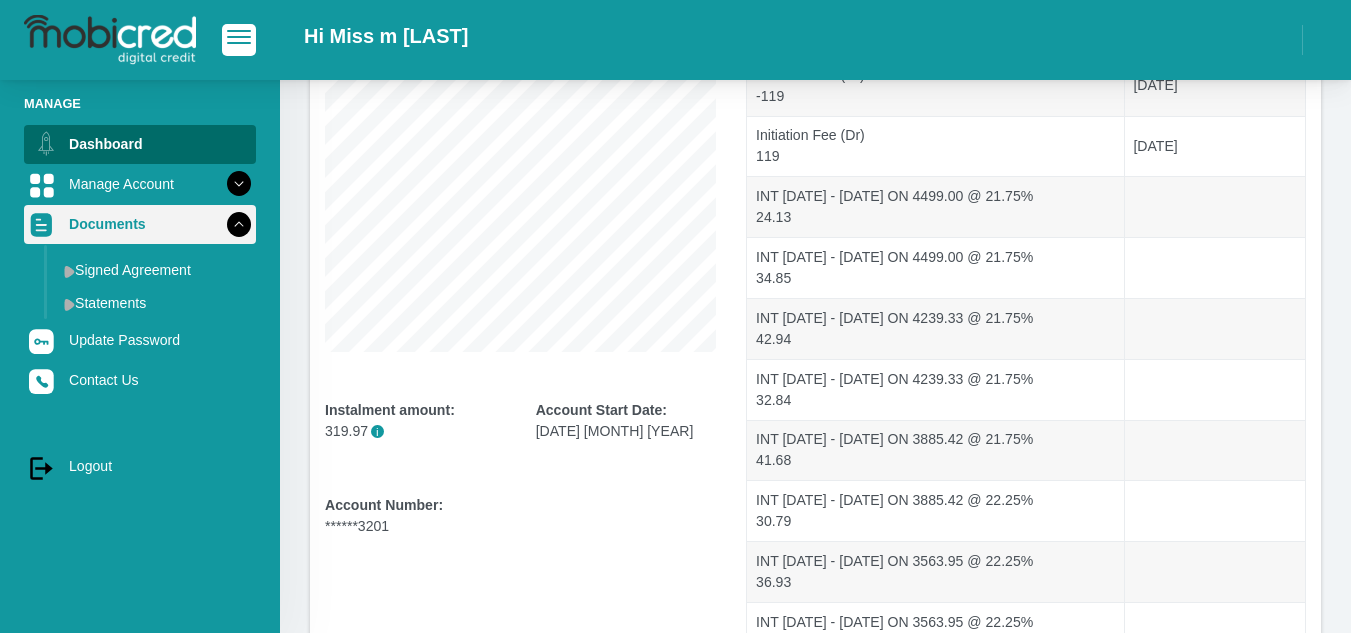 click at bounding box center [239, 224] 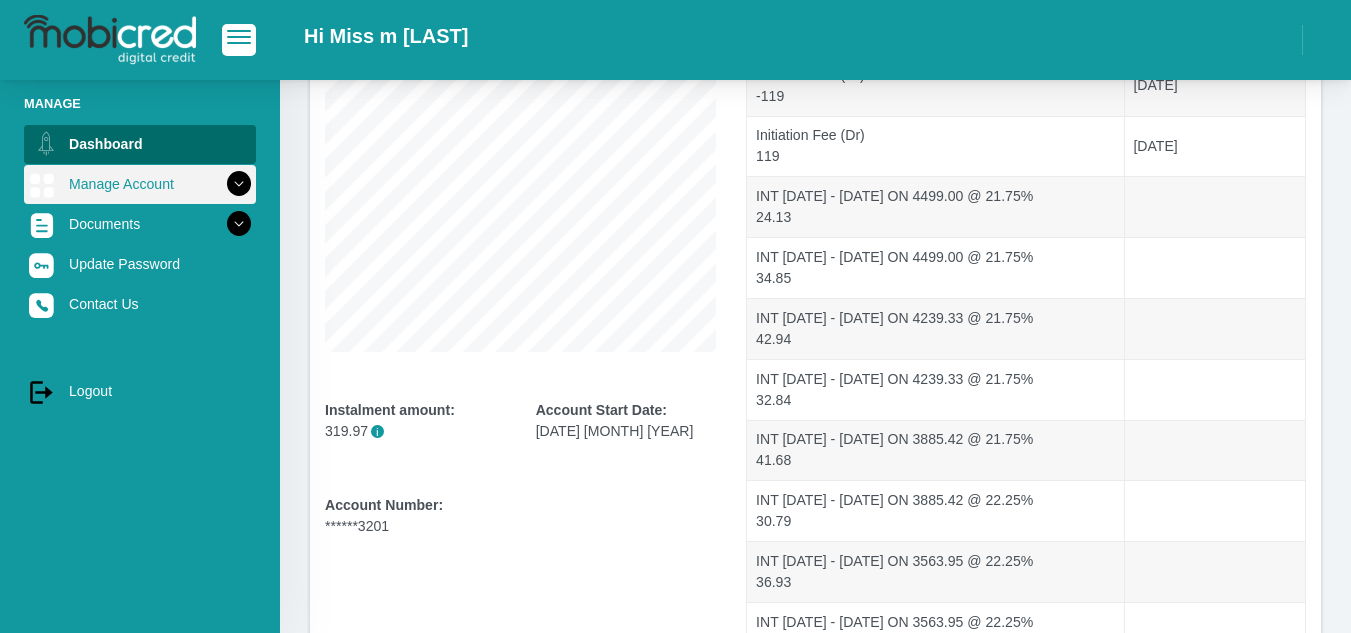 click at bounding box center [239, 184] 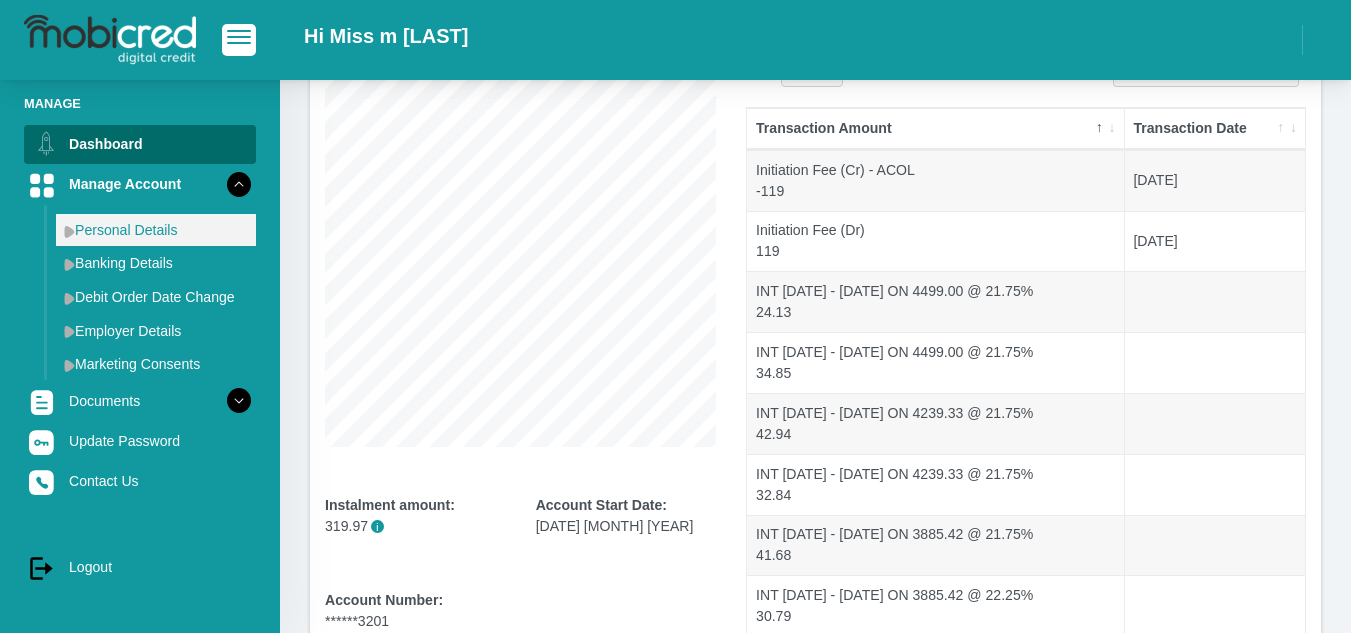 scroll, scrollTop: 0, scrollLeft: 0, axis: both 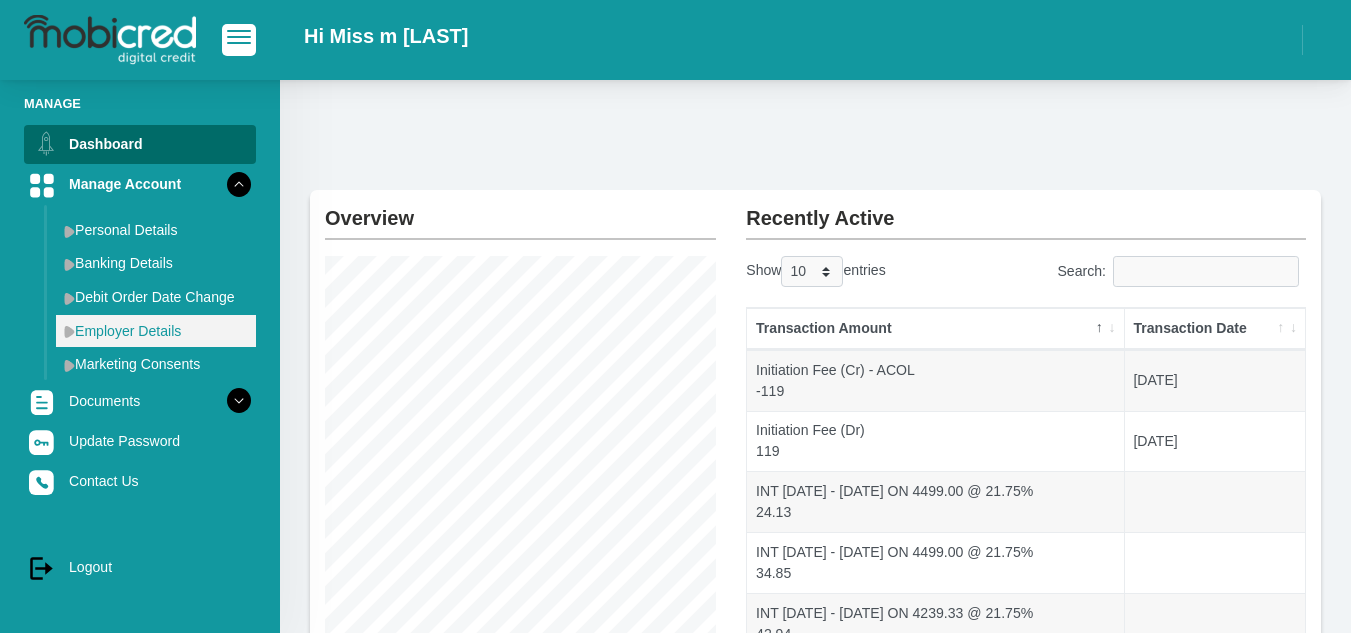 click on "Employer Details" at bounding box center [156, 331] 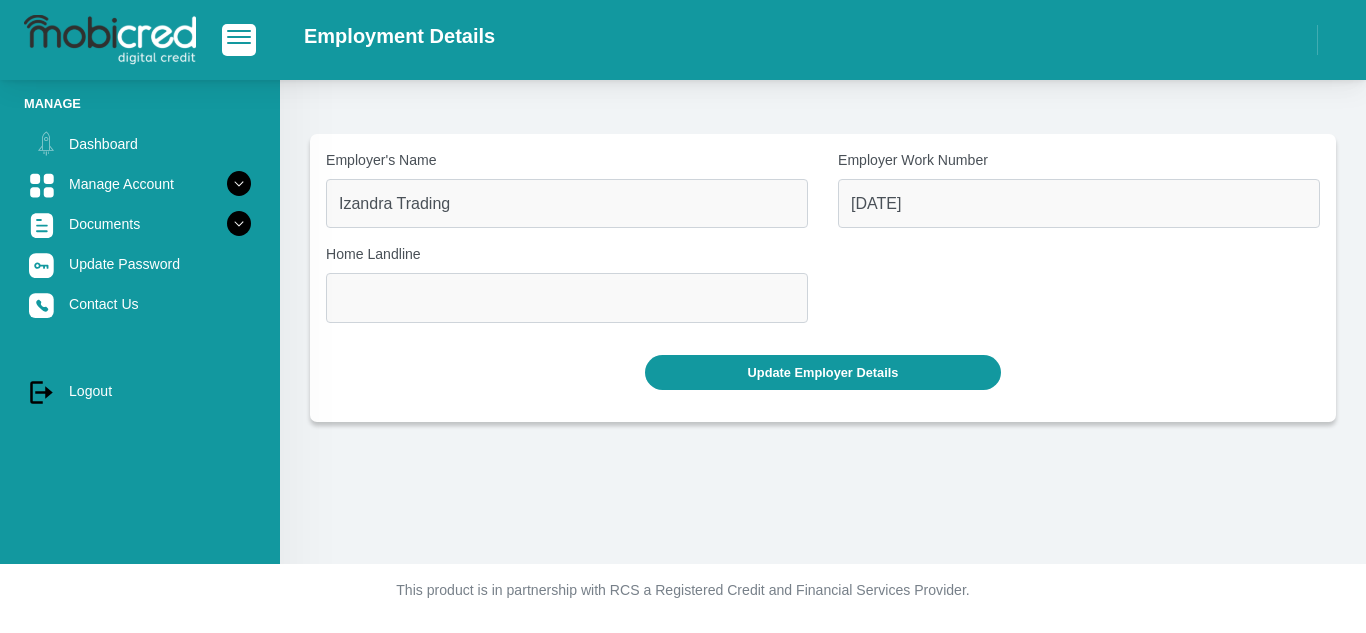 scroll, scrollTop: 0, scrollLeft: 0, axis: both 